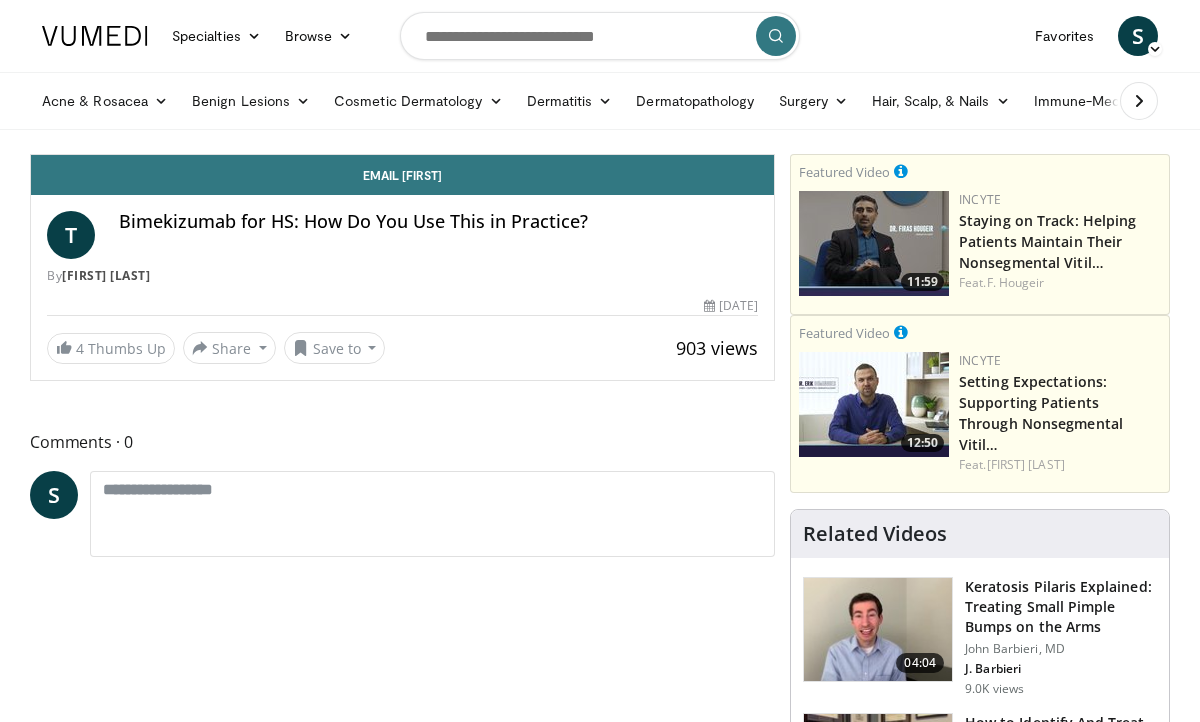 scroll, scrollTop: 0, scrollLeft: 0, axis: both 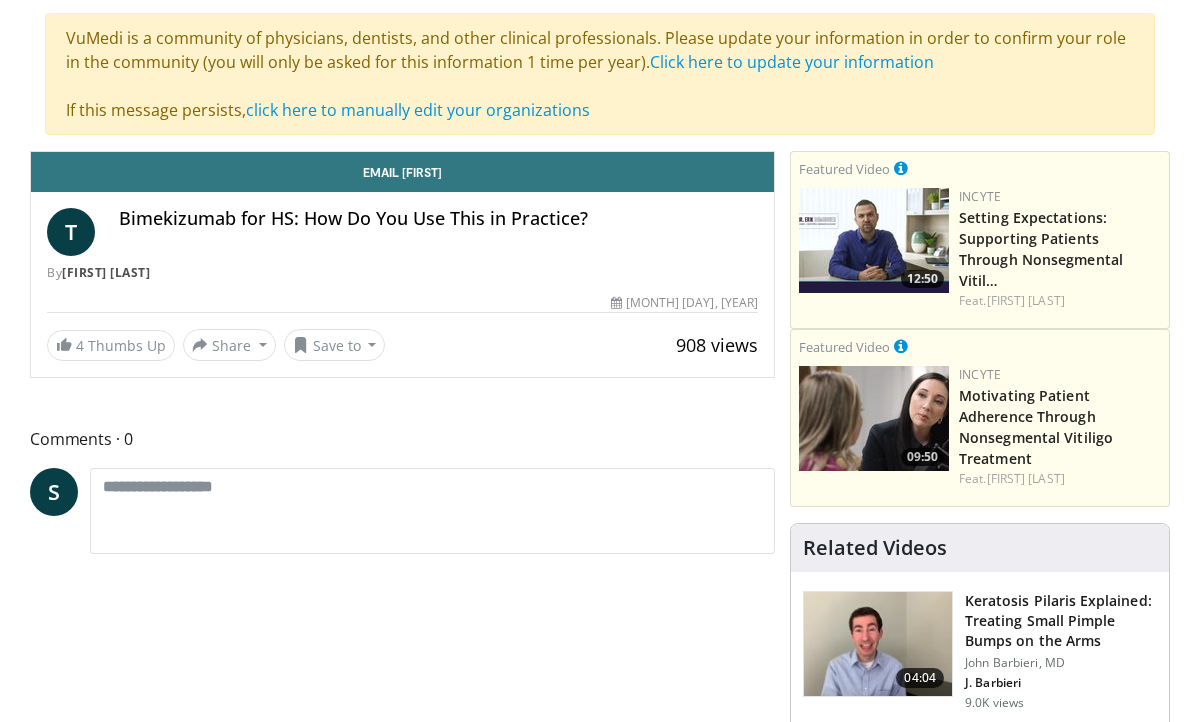 click on "By
[FIRST] [LAST]" at bounding box center (402, 273) 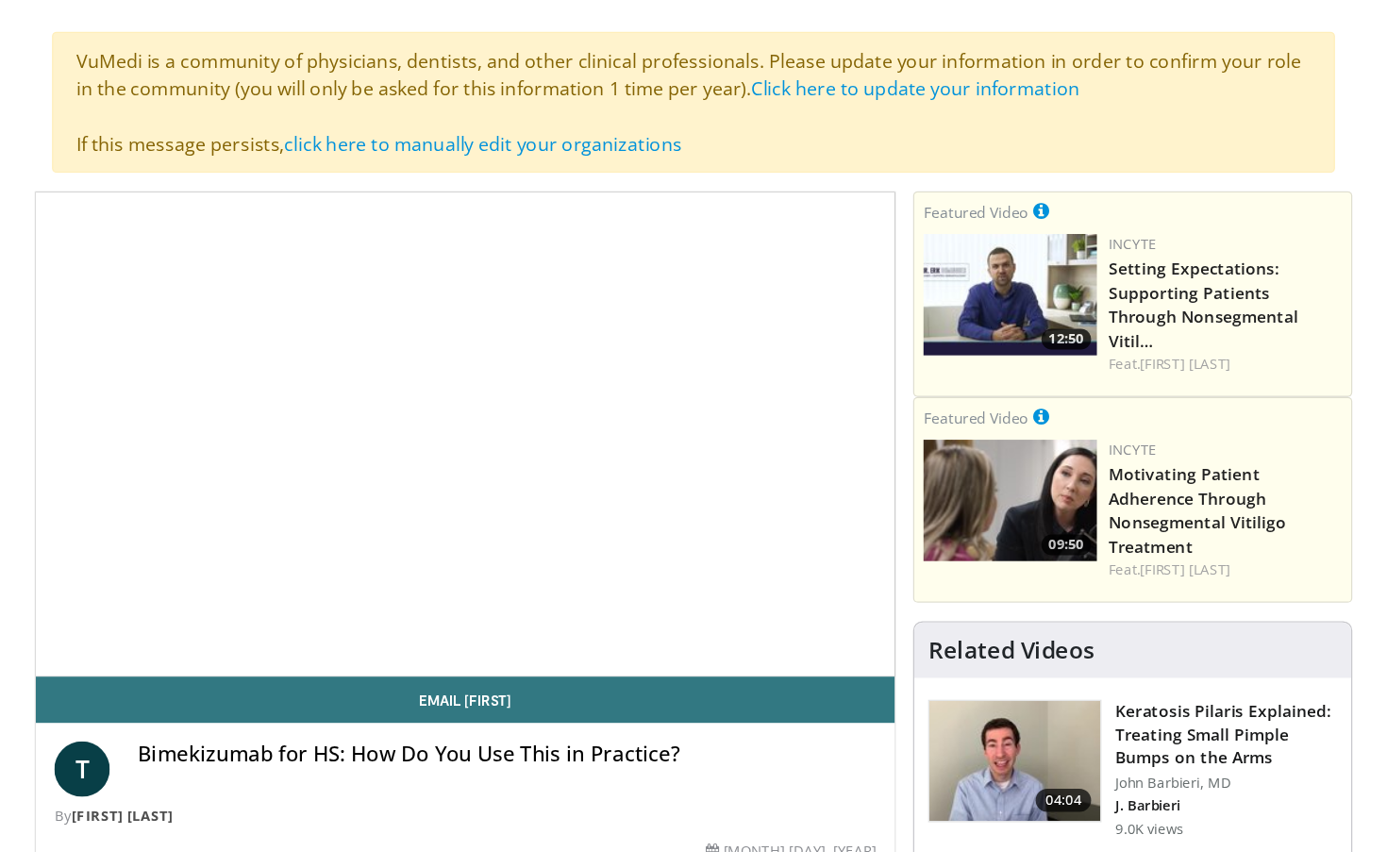 scroll, scrollTop: 0, scrollLeft: 0, axis: both 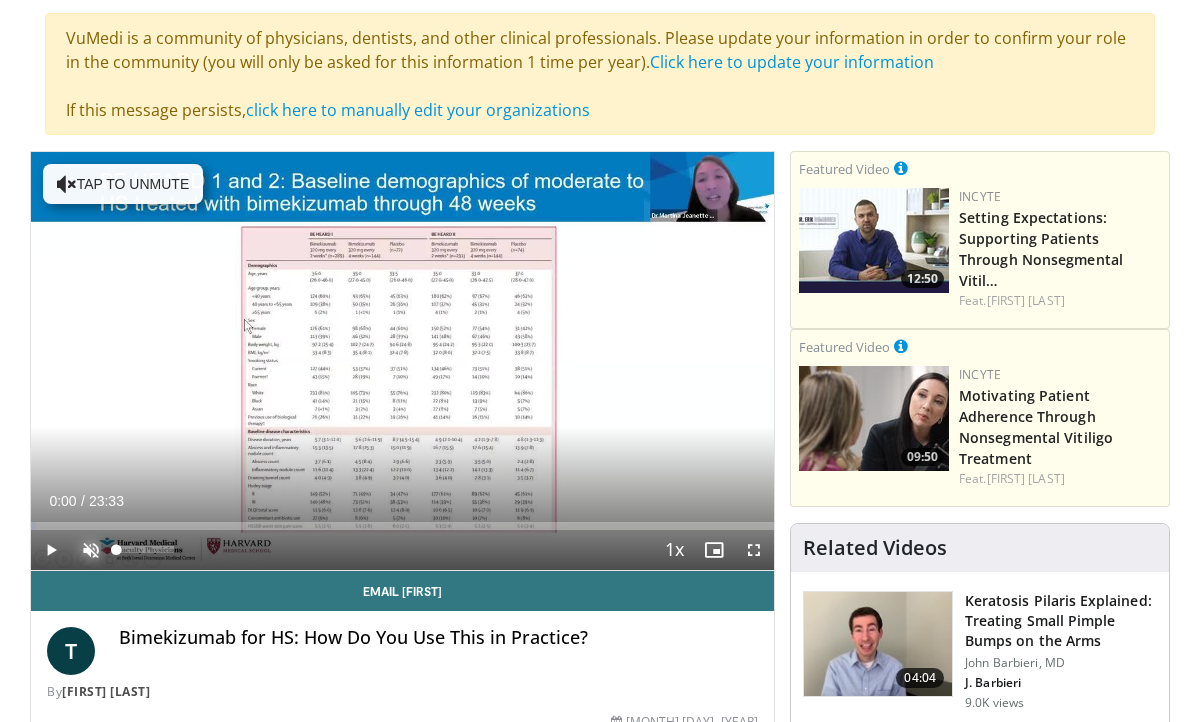 click at bounding box center [91, 550] 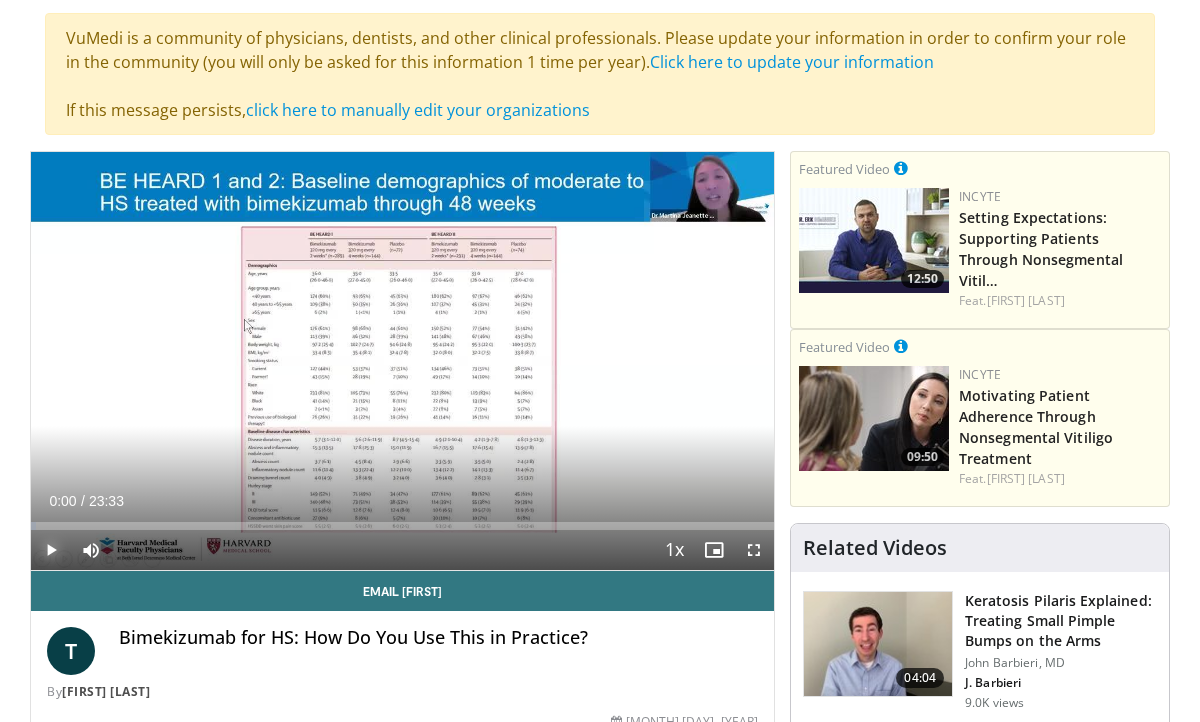 click at bounding box center (51, 550) 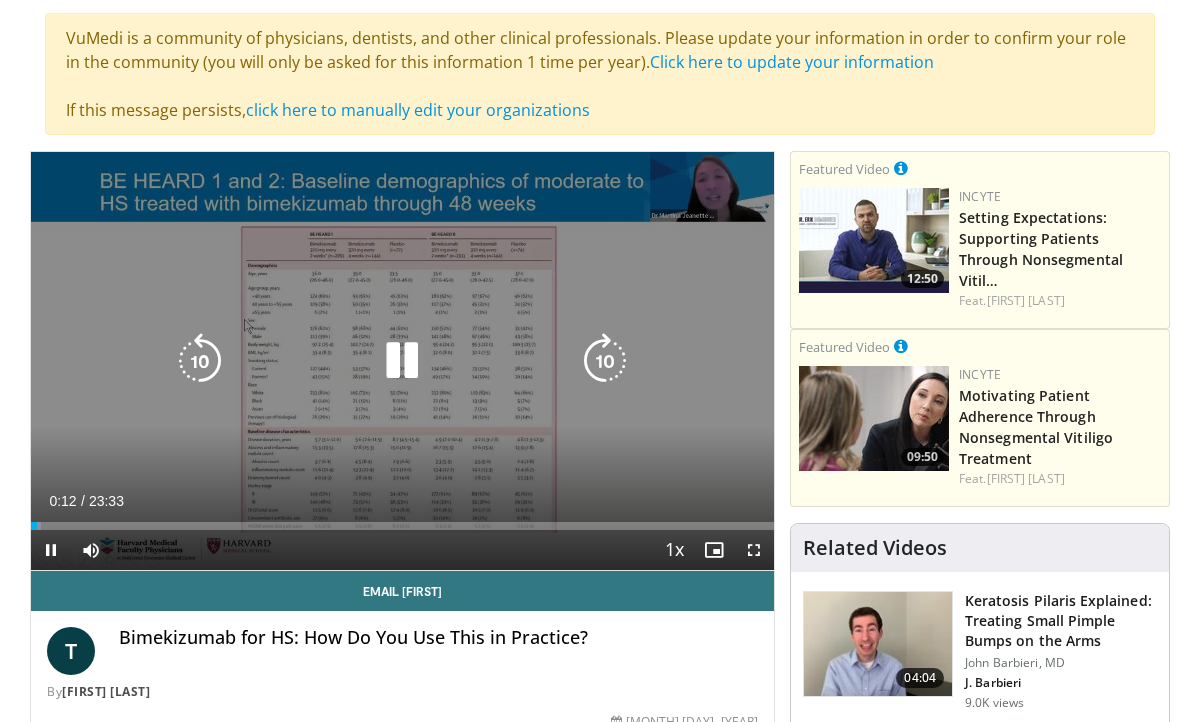 click on "10 seconds
Tap to unmute" at bounding box center [402, 361] 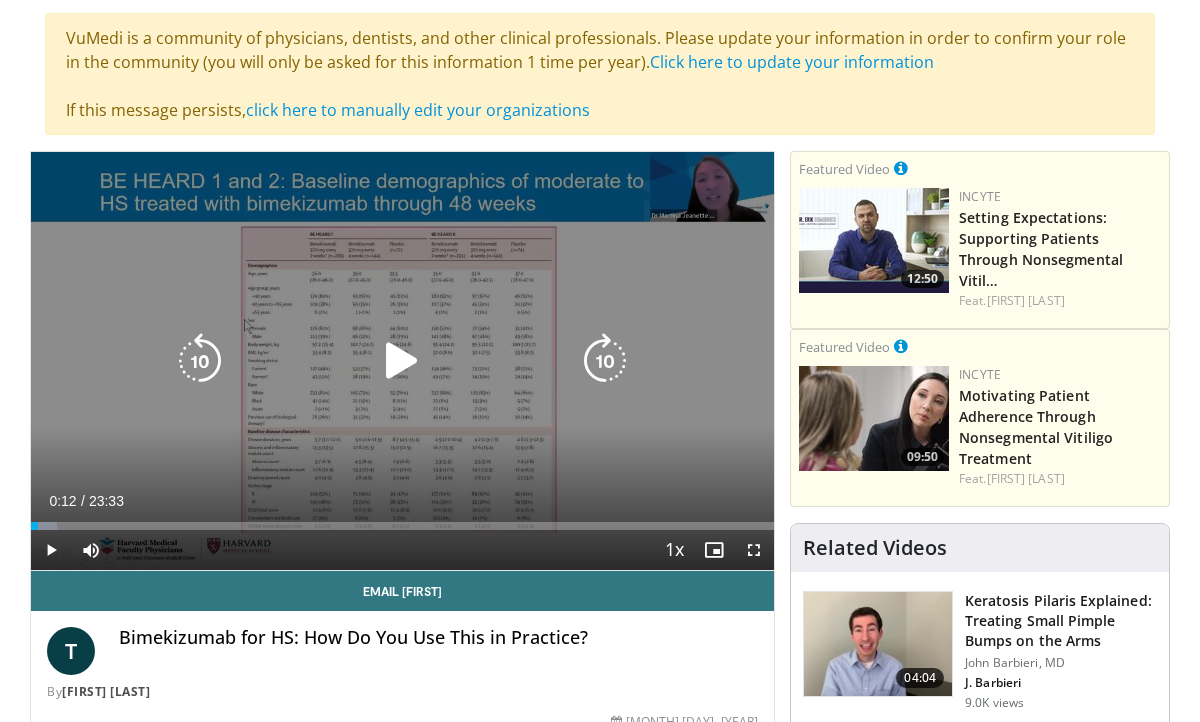 click on "10 seconds
Tap to unmute" at bounding box center (402, 361) 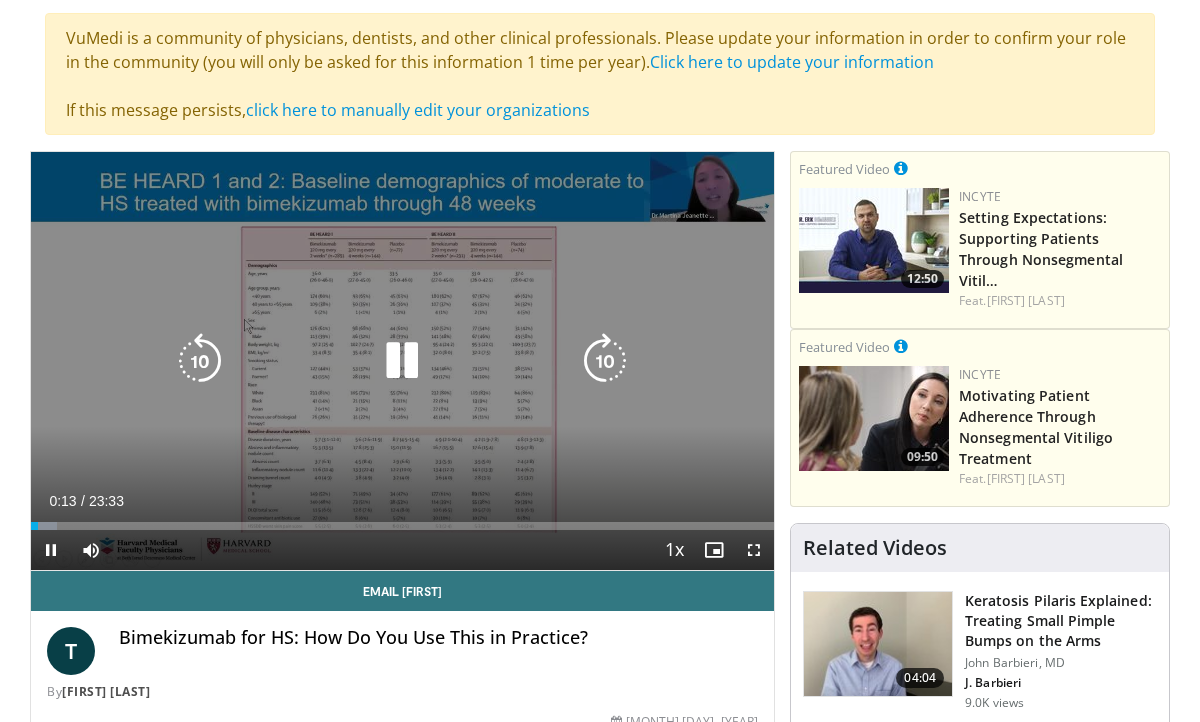 click on "10 seconds
Tap to unmute" at bounding box center [402, 361] 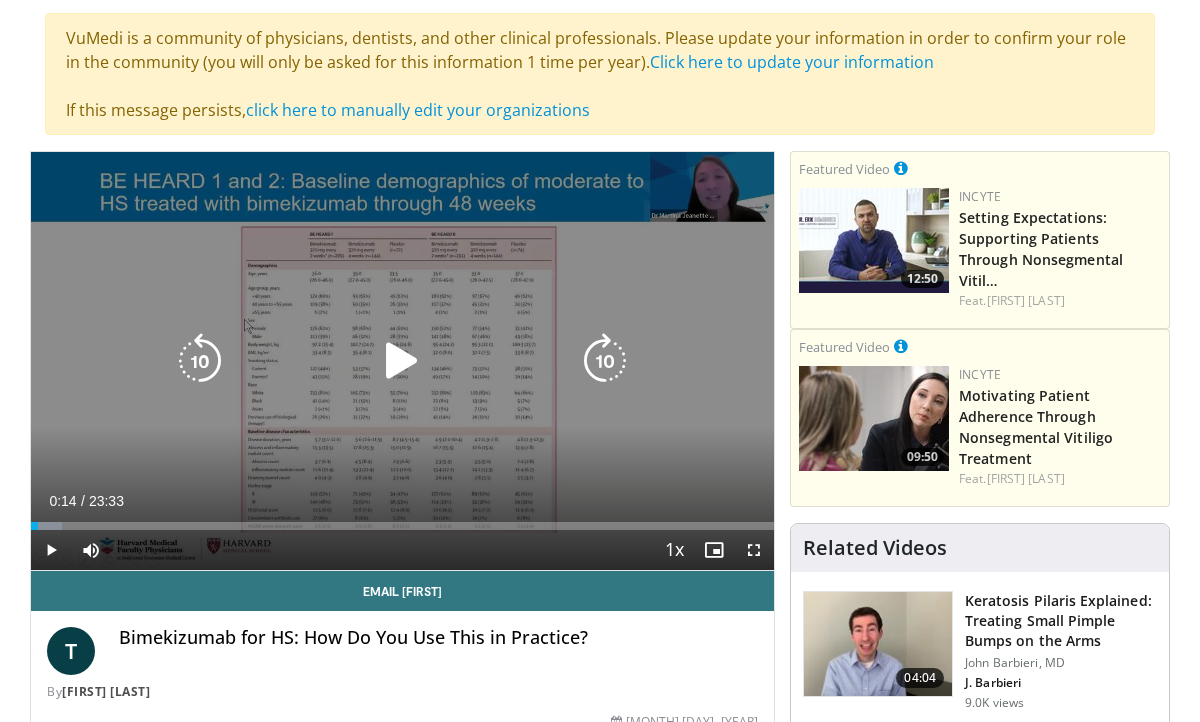 click at bounding box center (402, 361) 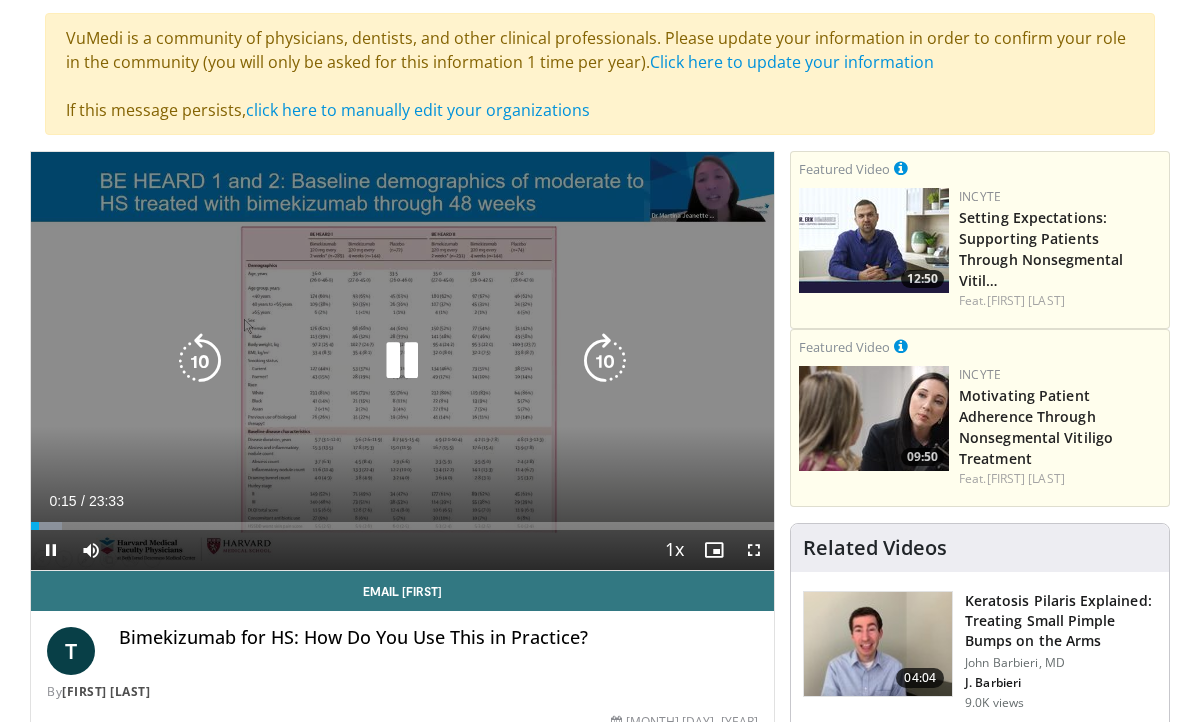click at bounding box center (605, 361) 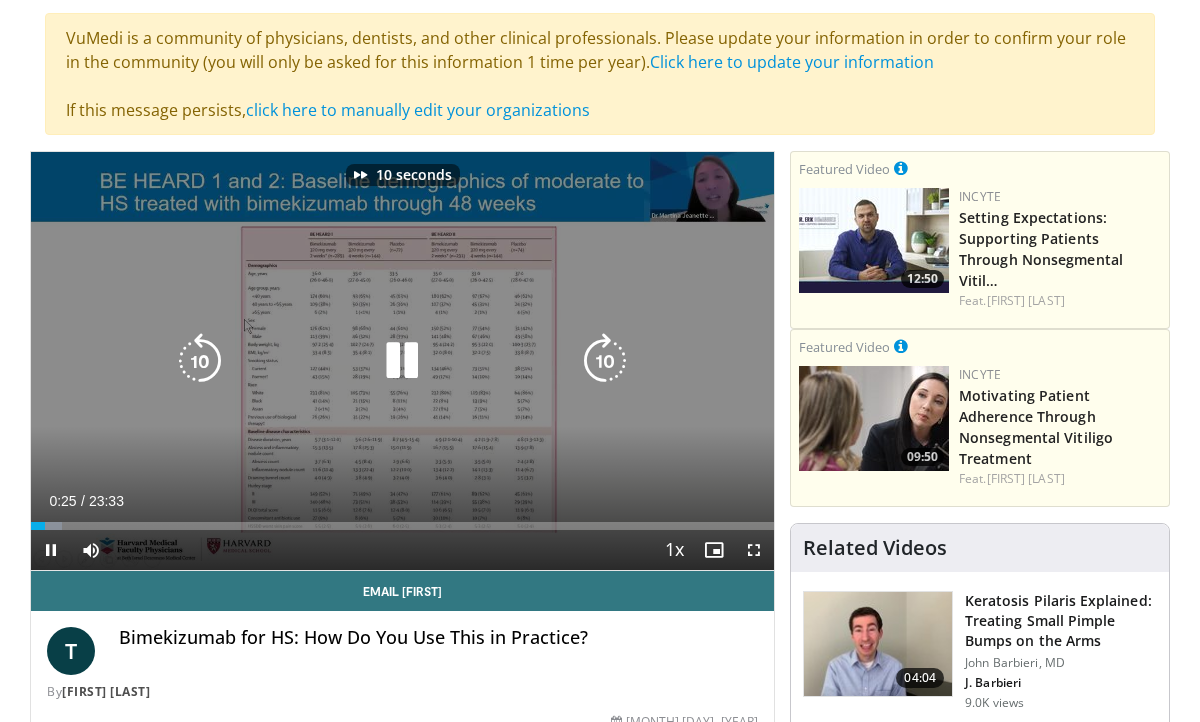click at bounding box center [605, 361] 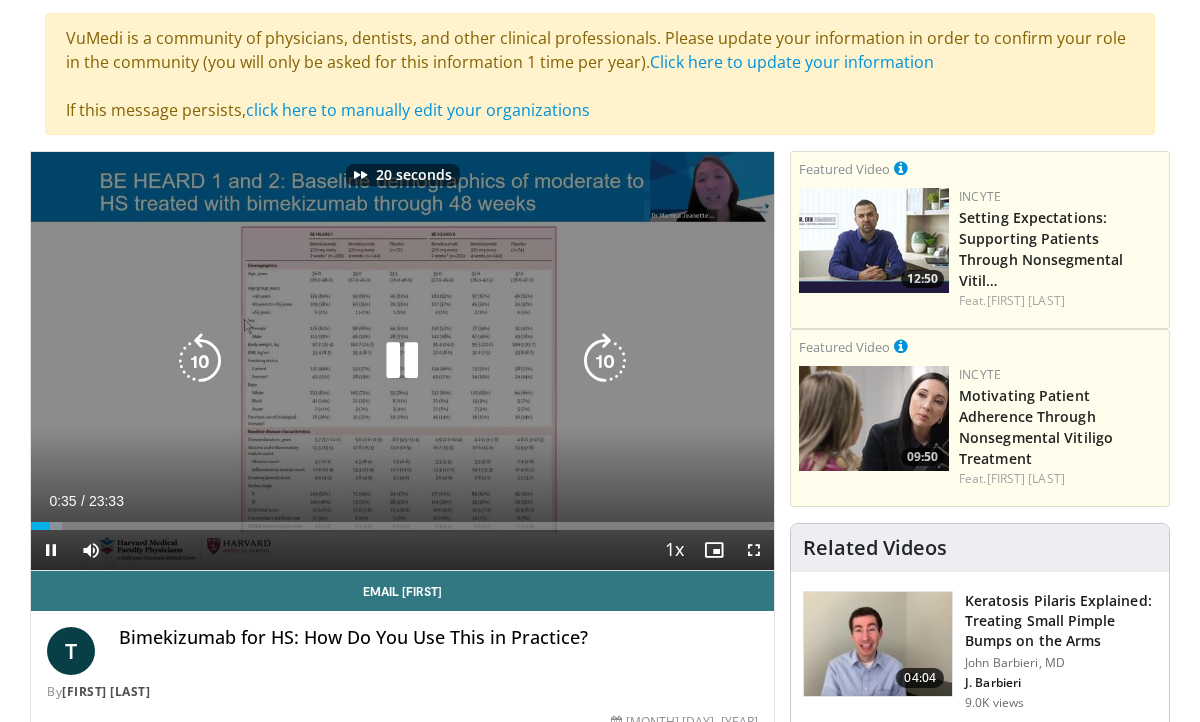 click at bounding box center (605, 361) 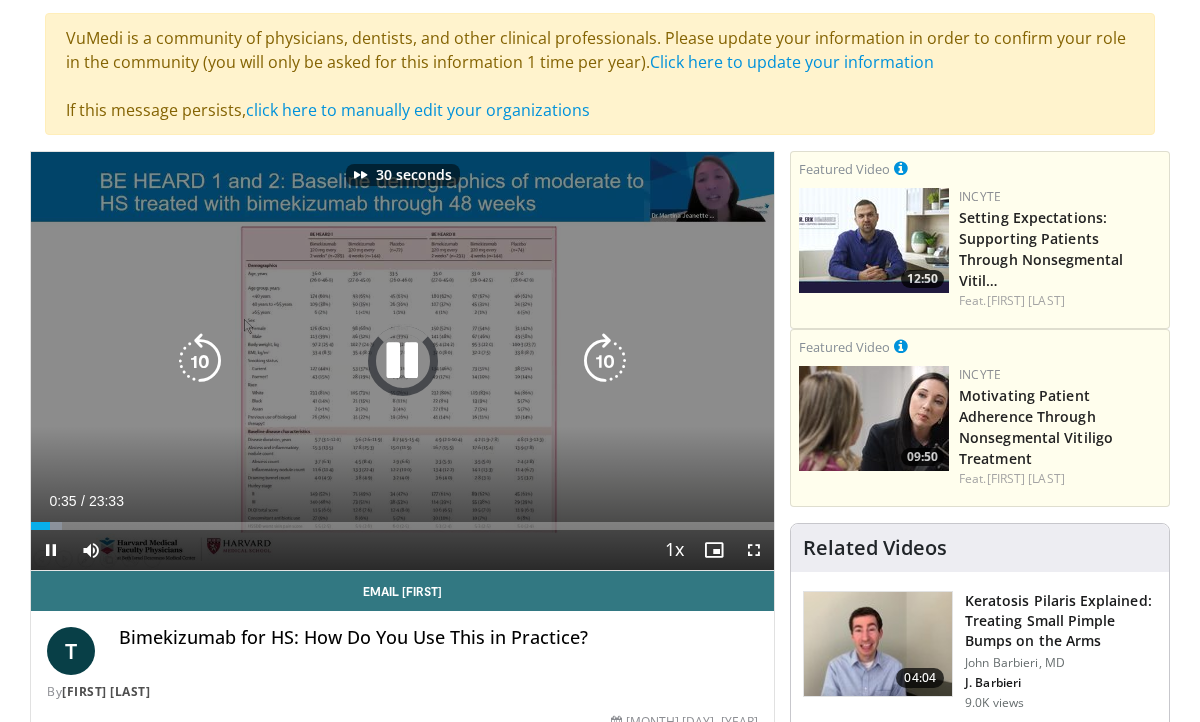 click at bounding box center (605, 361) 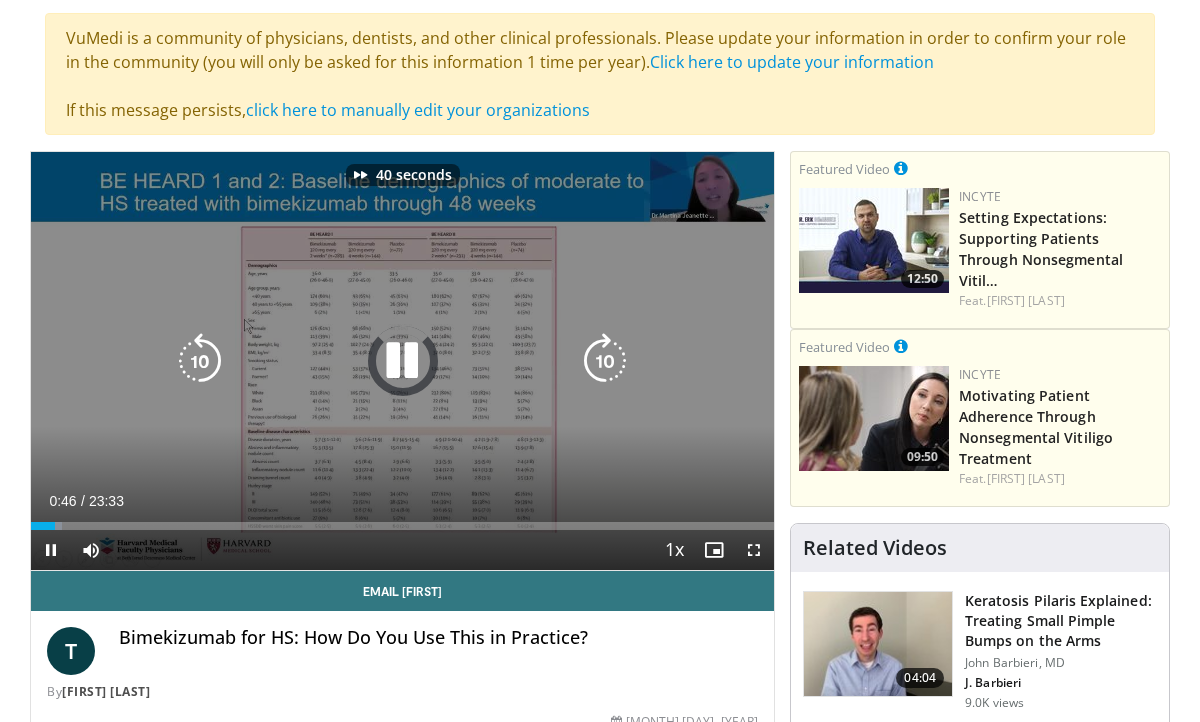 click at bounding box center [605, 361] 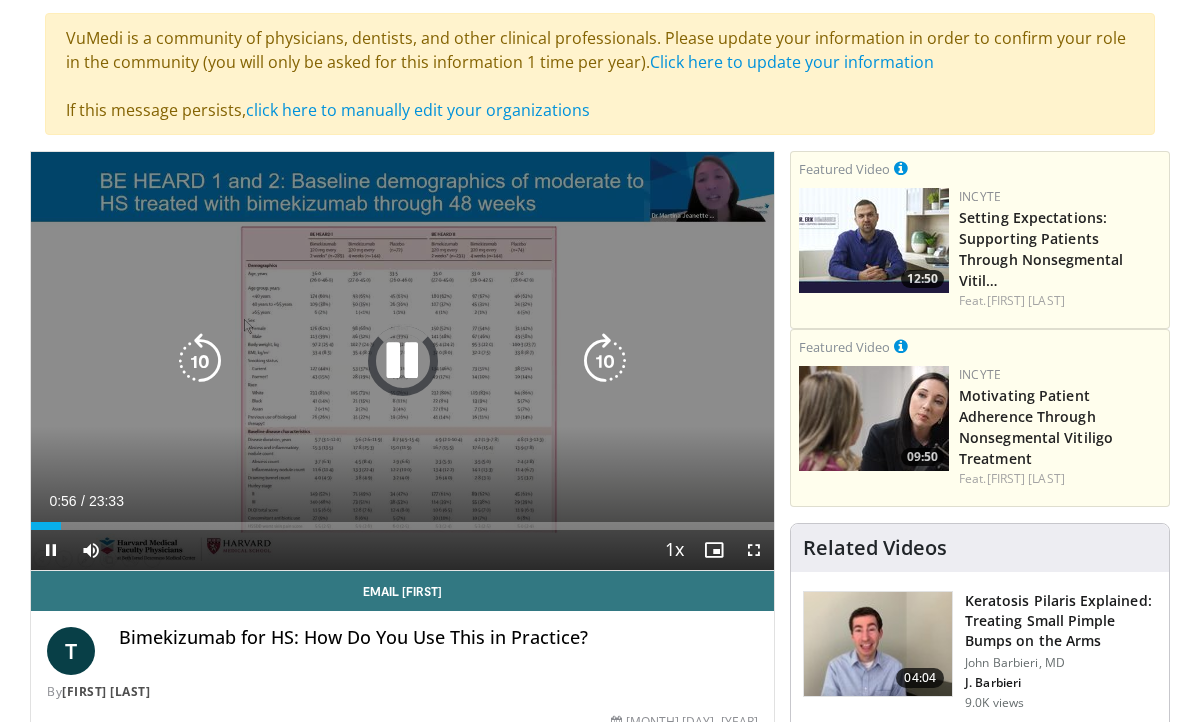 click at bounding box center [605, 361] 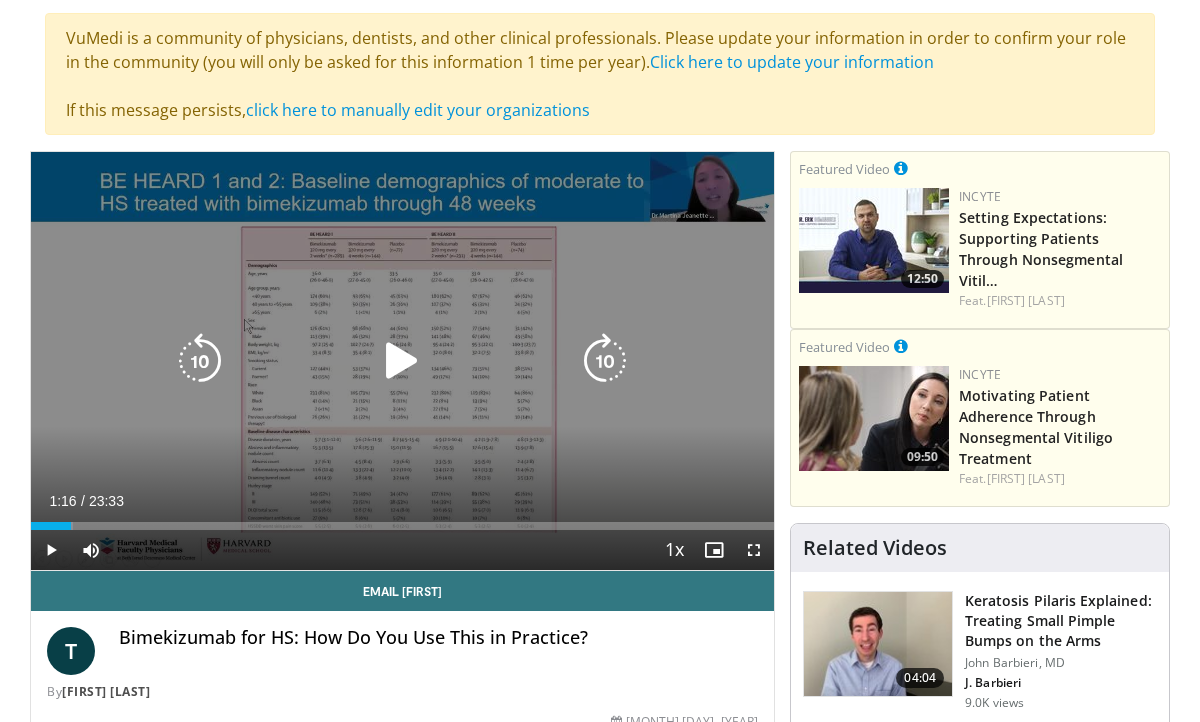 click at bounding box center [402, 361] 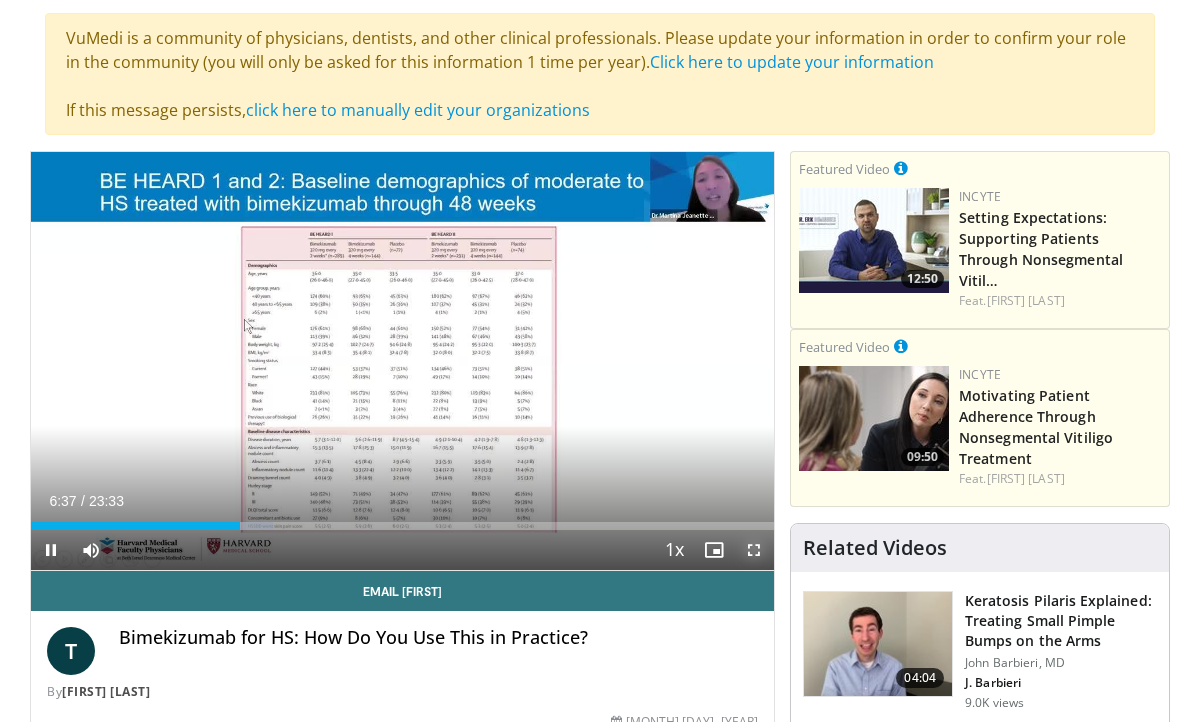 click at bounding box center (754, 550) 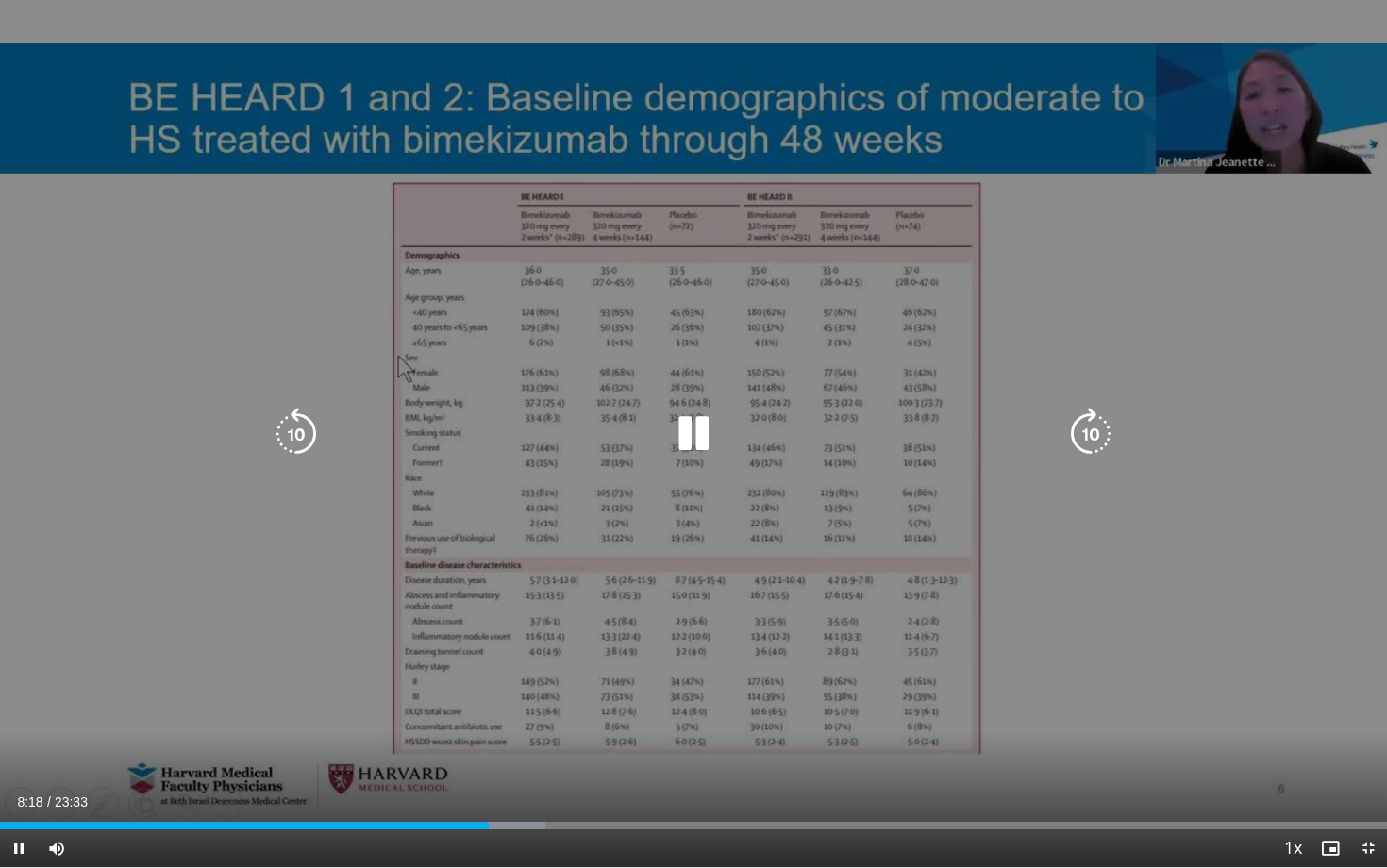 click at bounding box center [296, 434] 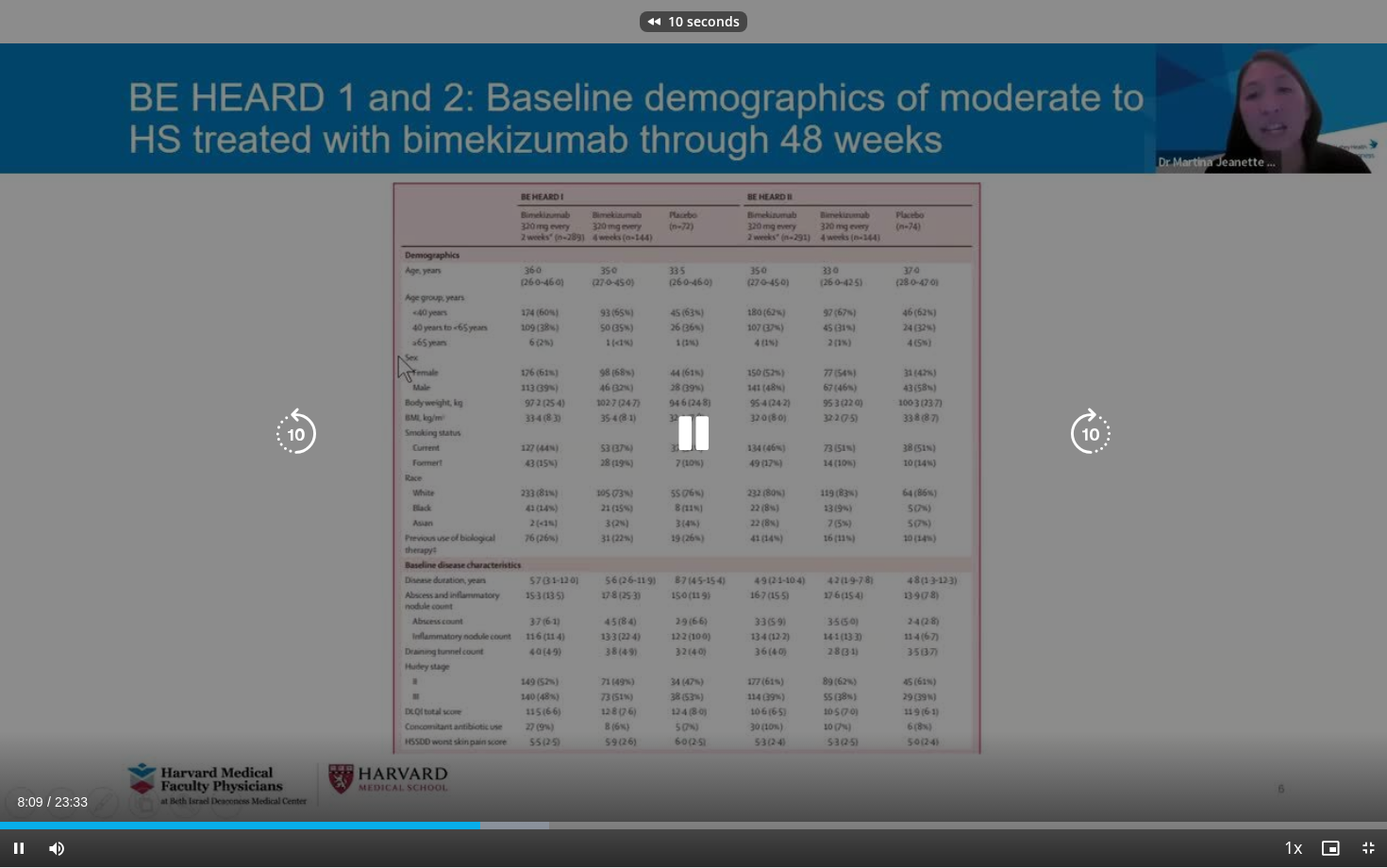 click at bounding box center (296, 434) 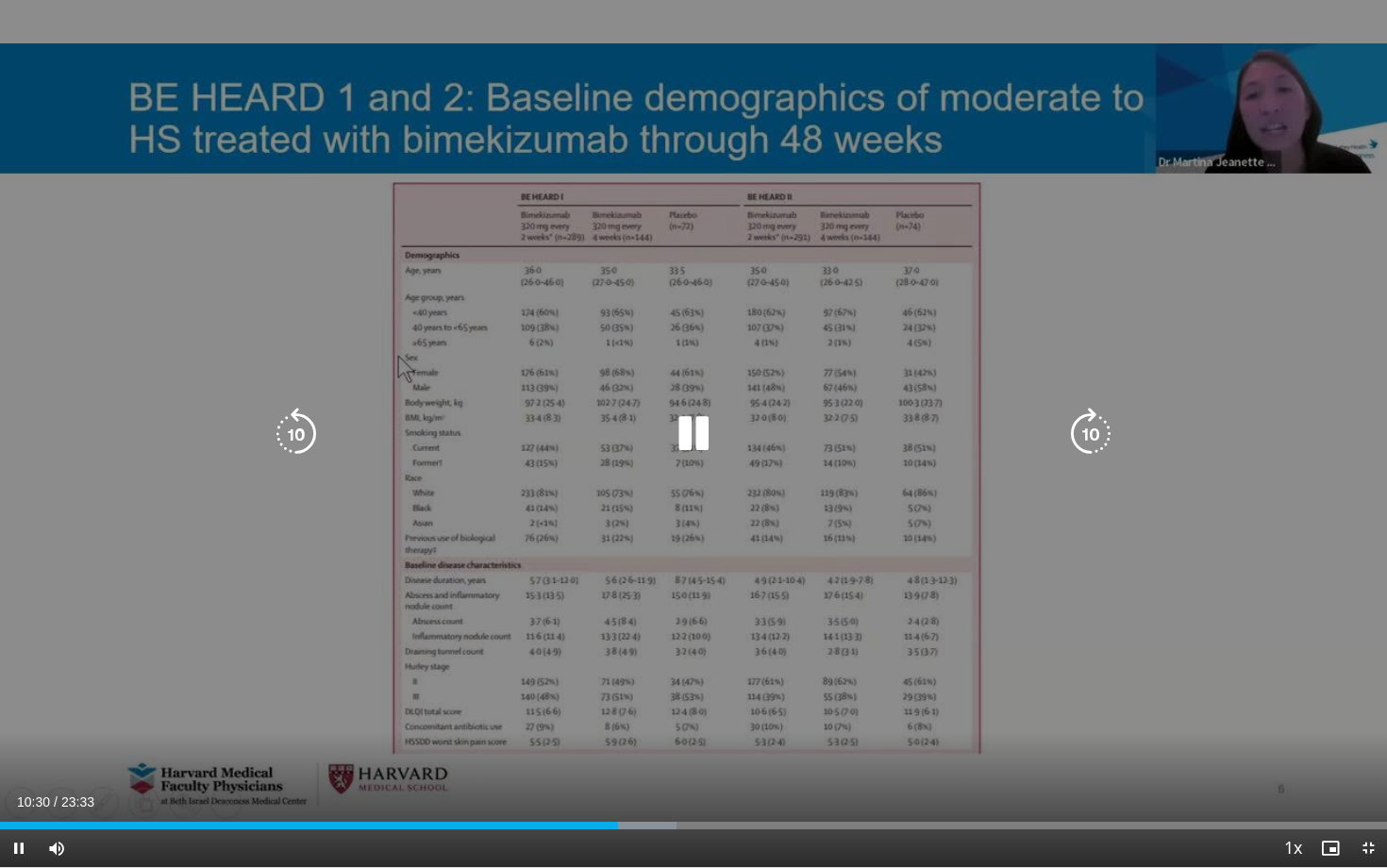 click at bounding box center [296, 434] 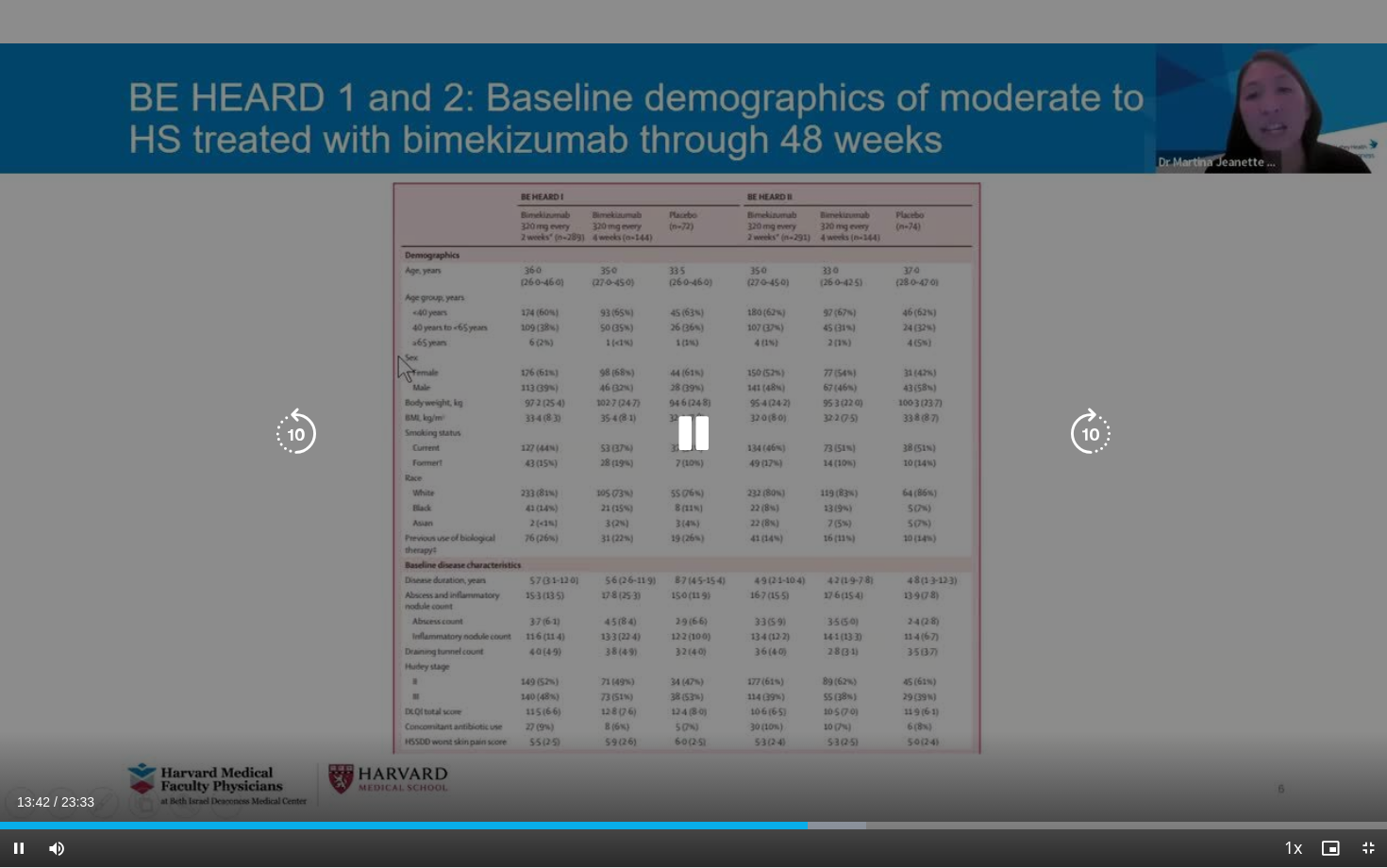 click on "10 seconds
Tap to unmute" at bounding box center [694, 433] 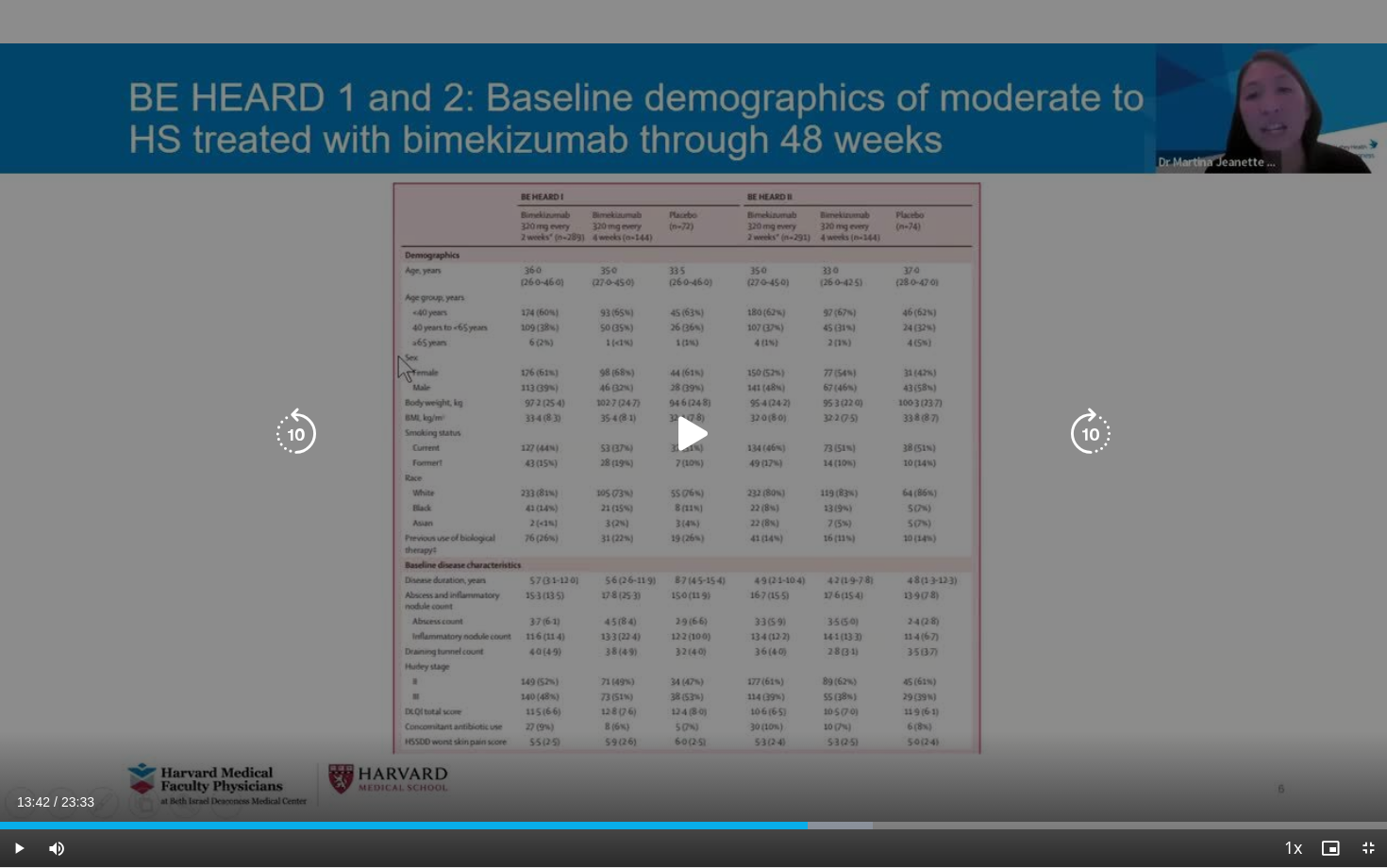 click at bounding box center [694, 434] 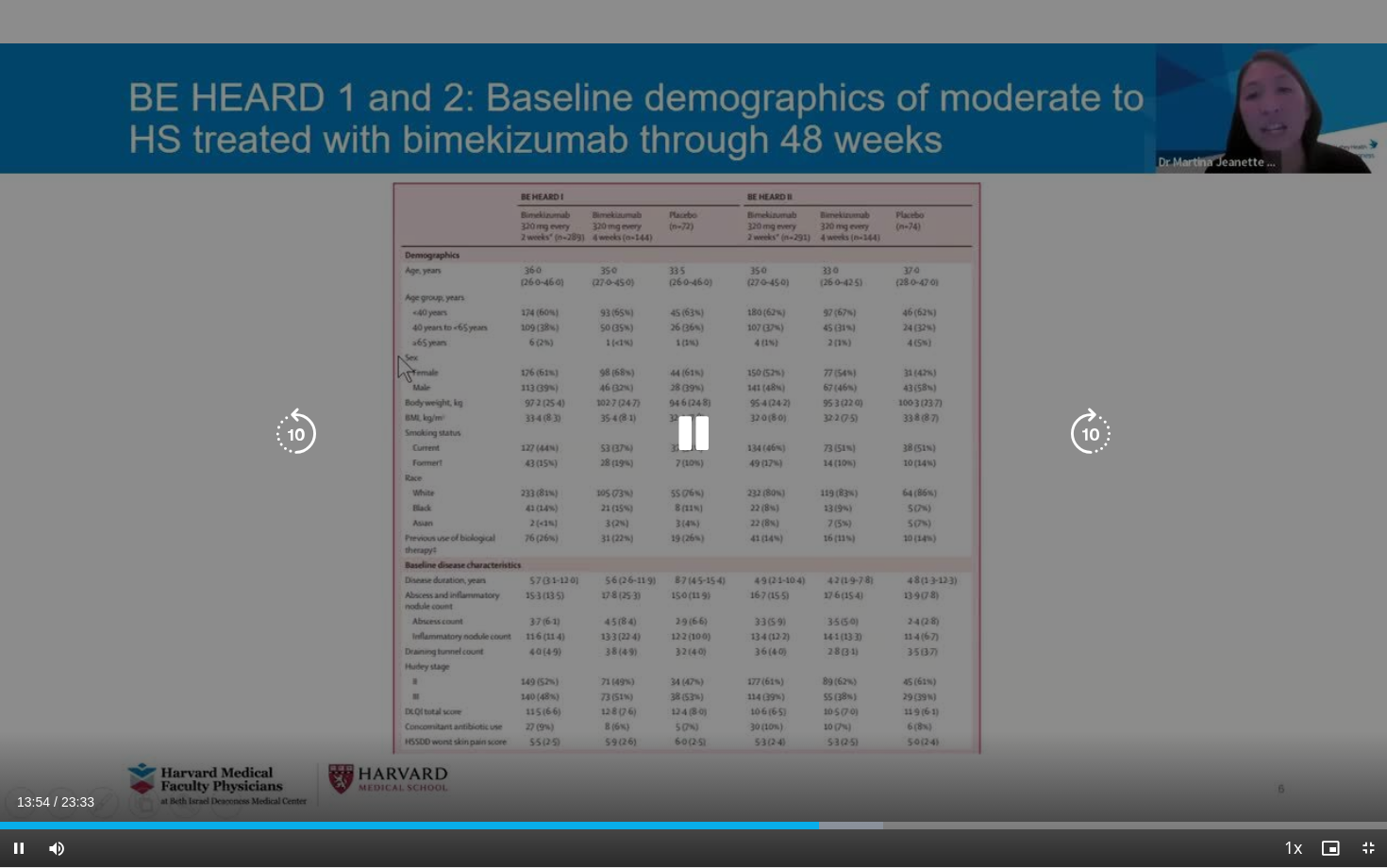 click at bounding box center [694, 434] 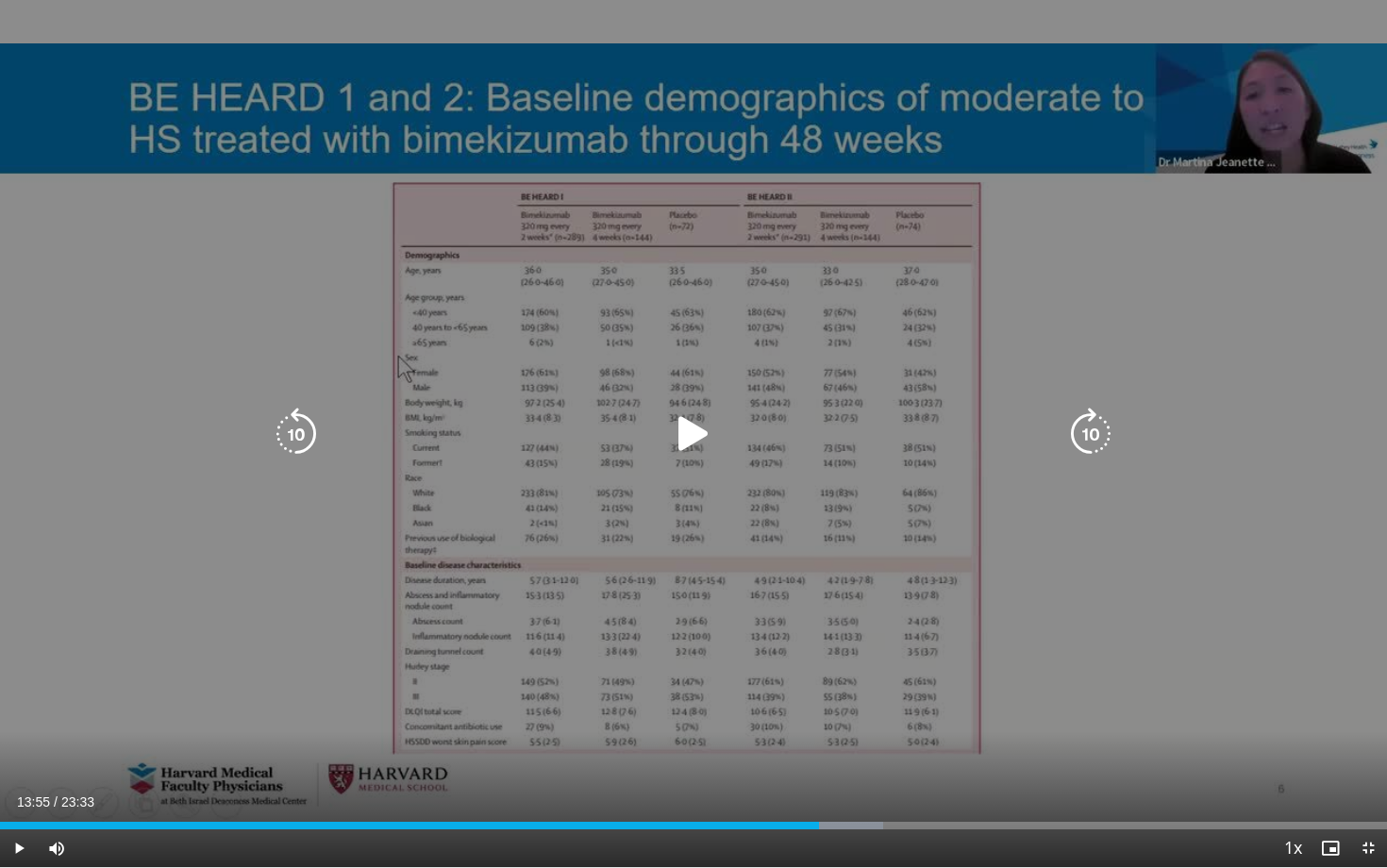 click at bounding box center [694, 434] 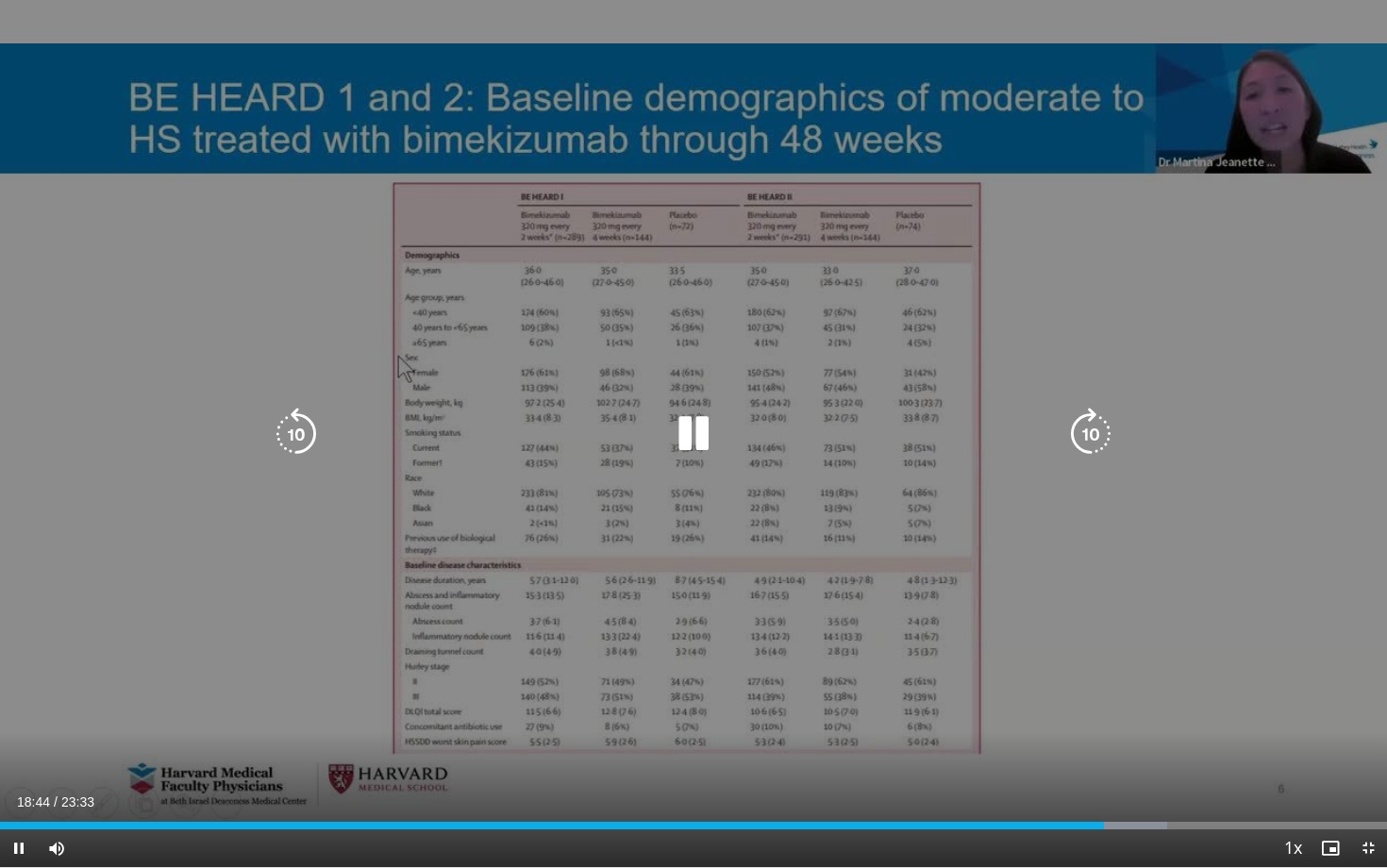 click at bounding box center (694, 434) 